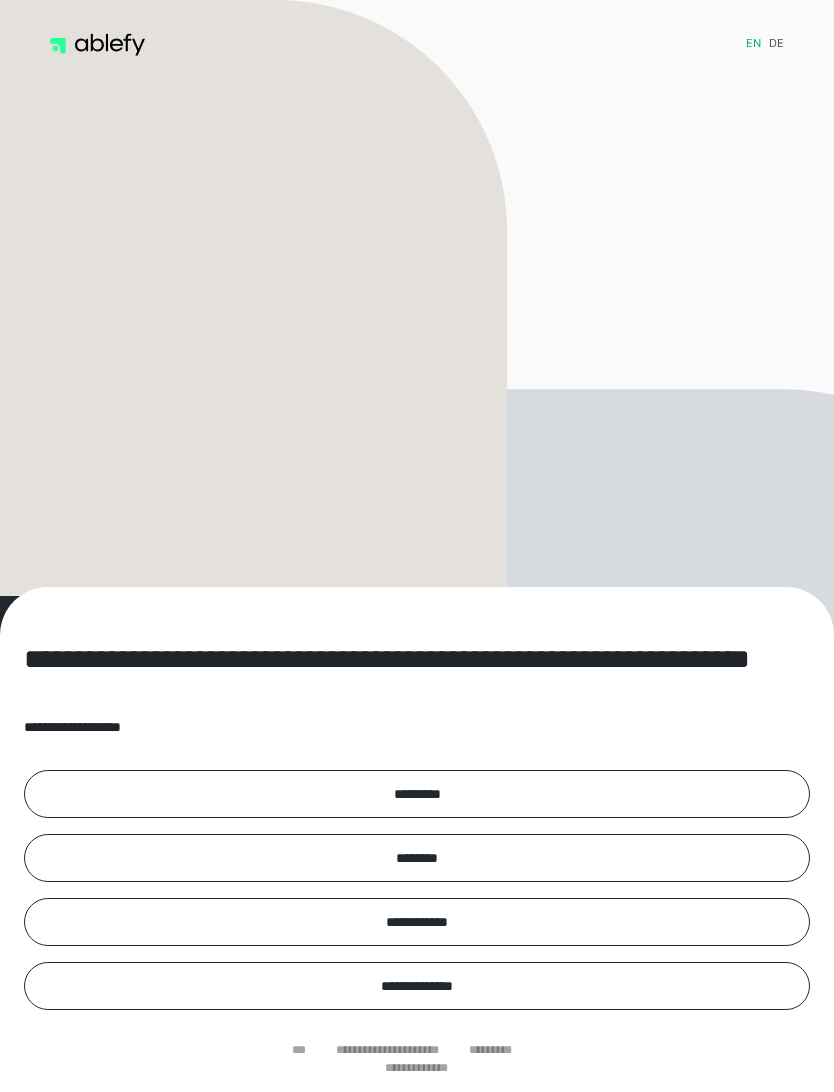 scroll, scrollTop: 0, scrollLeft: 0, axis: both 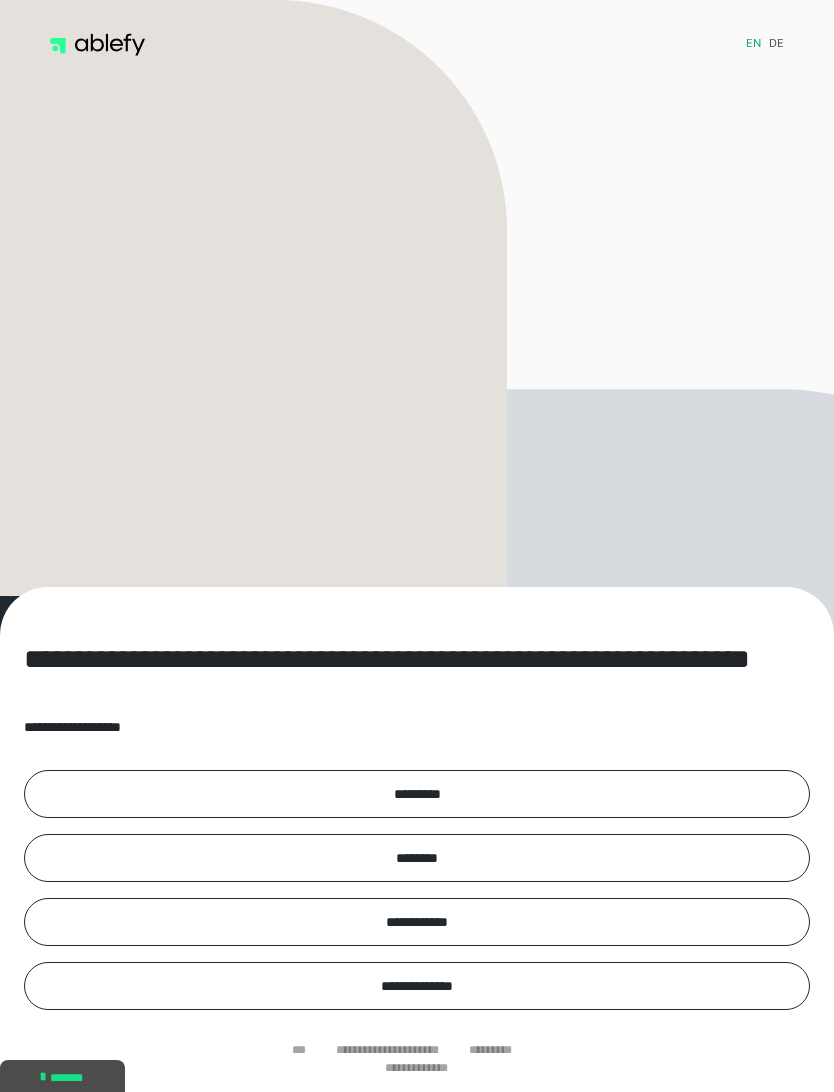 click on "**********" at bounding box center [387, 1050] 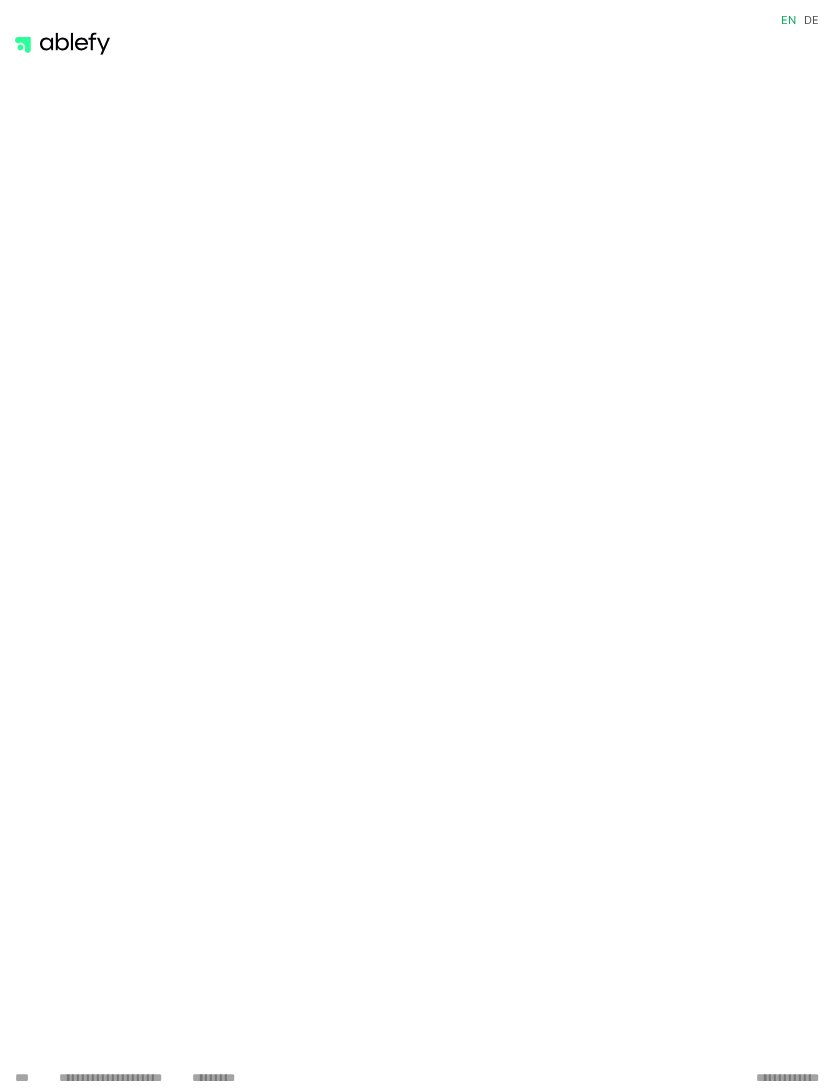 scroll, scrollTop: 0, scrollLeft: 0, axis: both 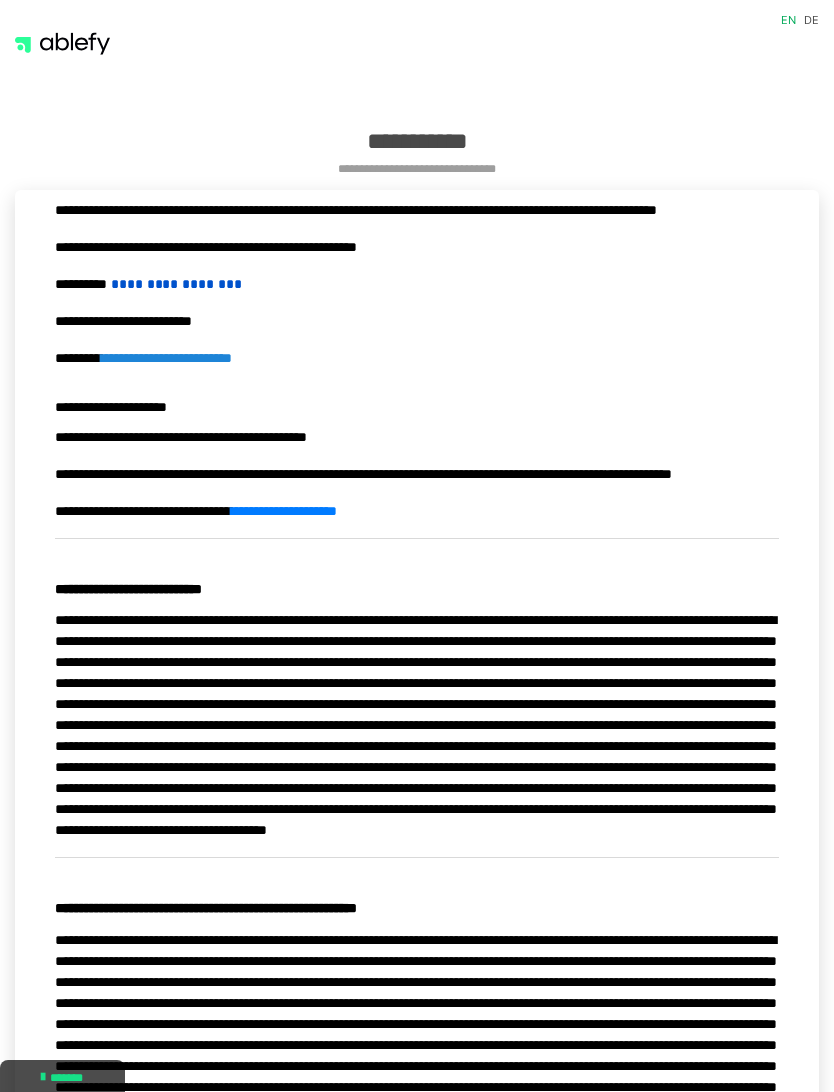 click at bounding box center [62, 44] 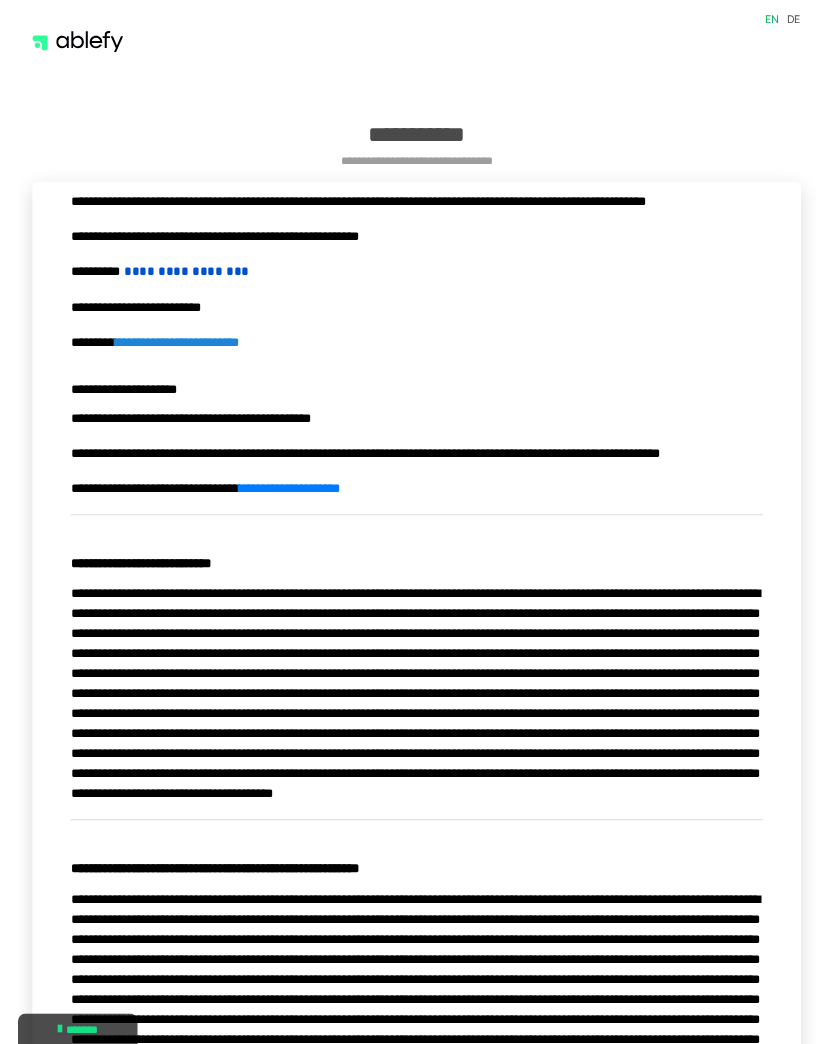scroll, scrollTop: 48, scrollLeft: 0, axis: vertical 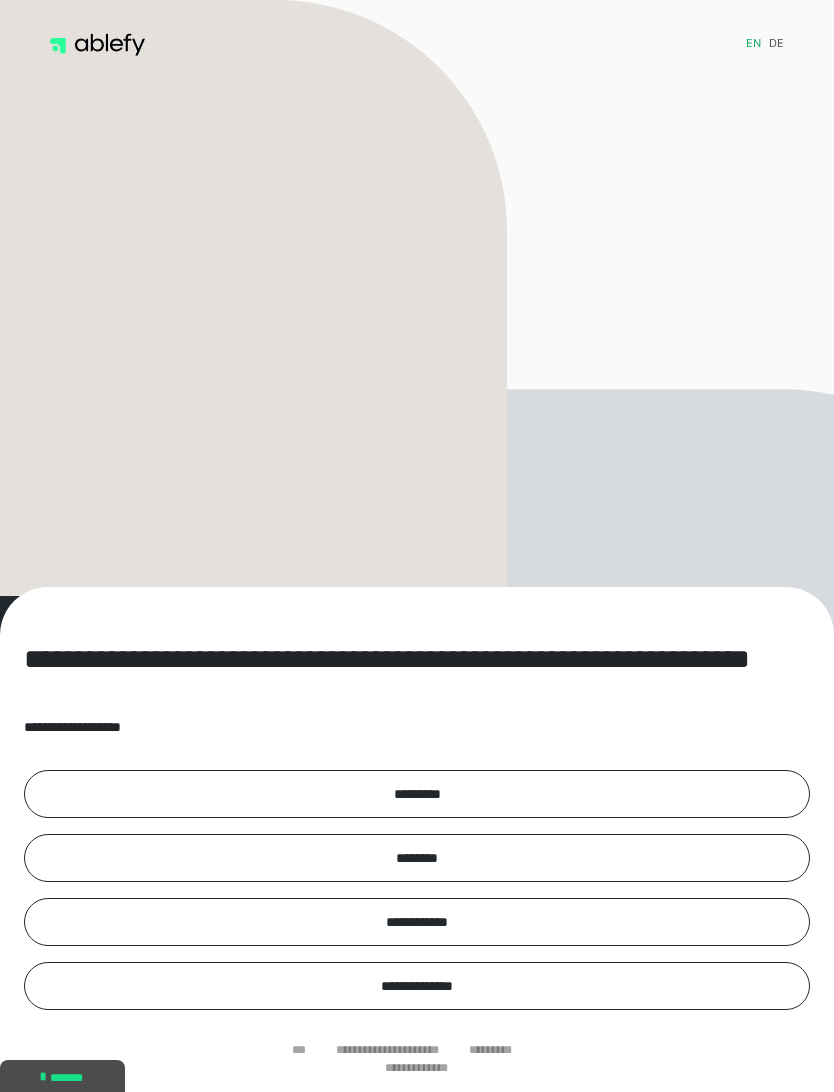 click on "*********" at bounding box center [417, 794] 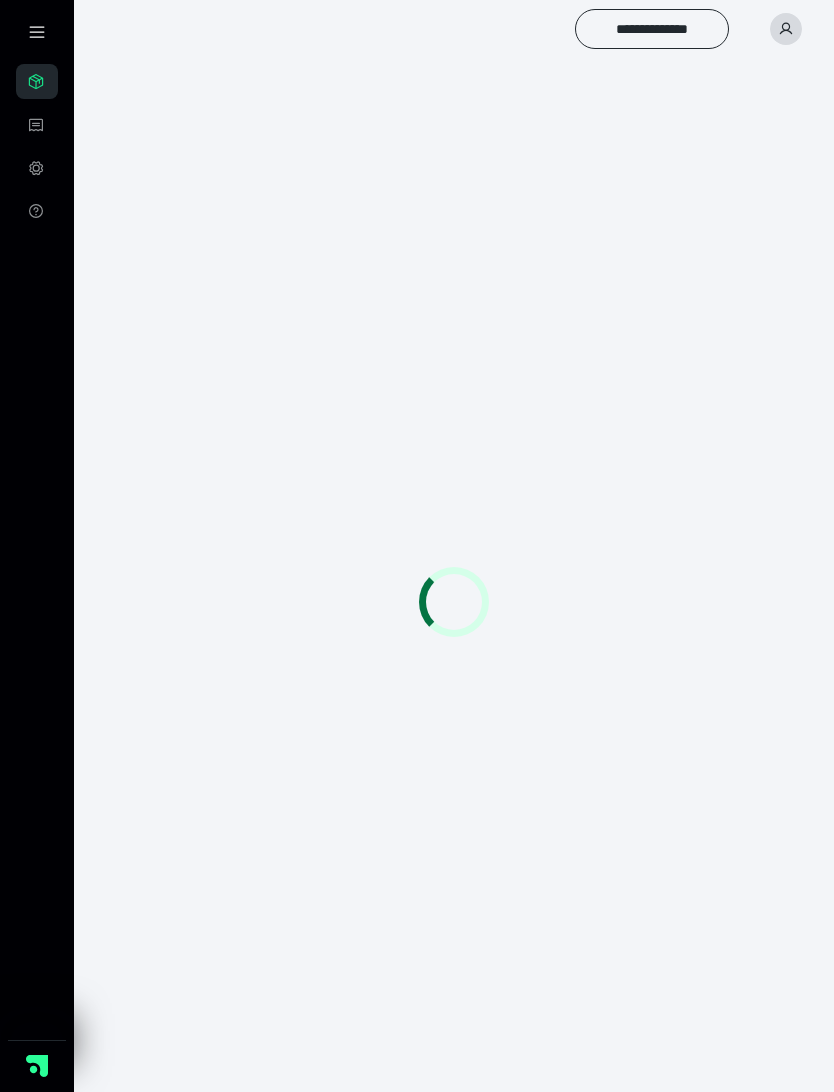 scroll, scrollTop: 0, scrollLeft: 0, axis: both 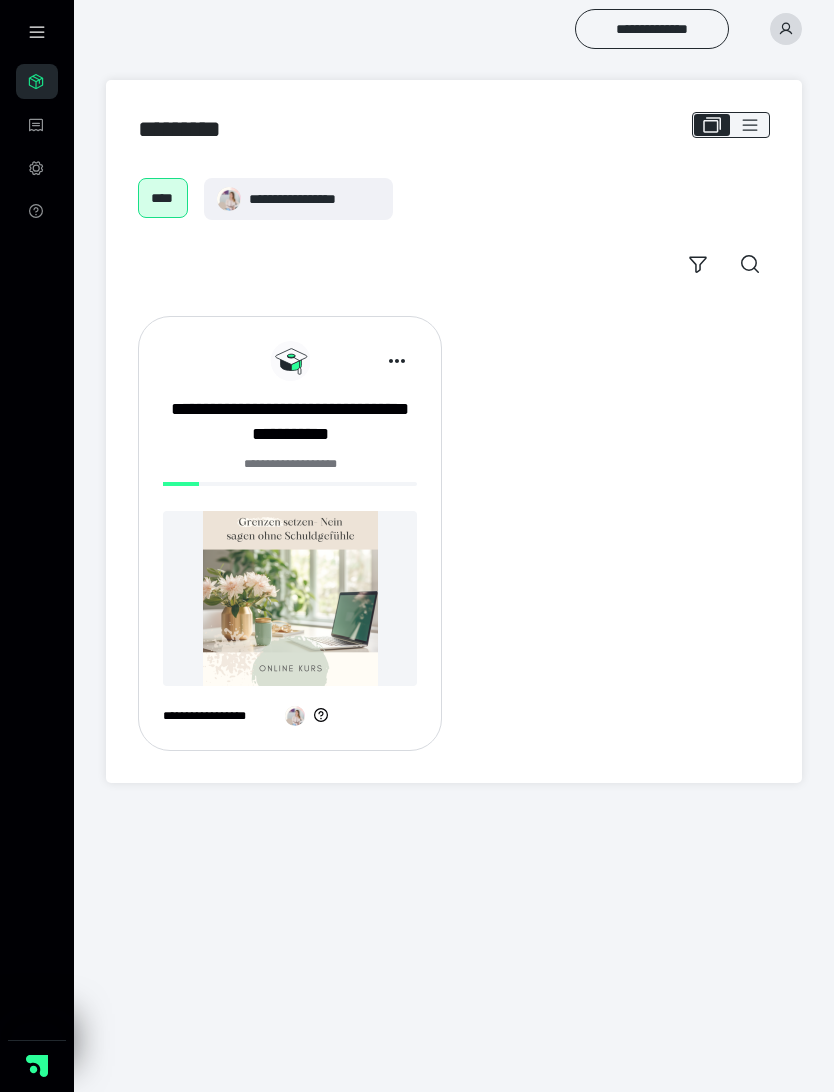 click on "**********" at bounding box center (290, 422) 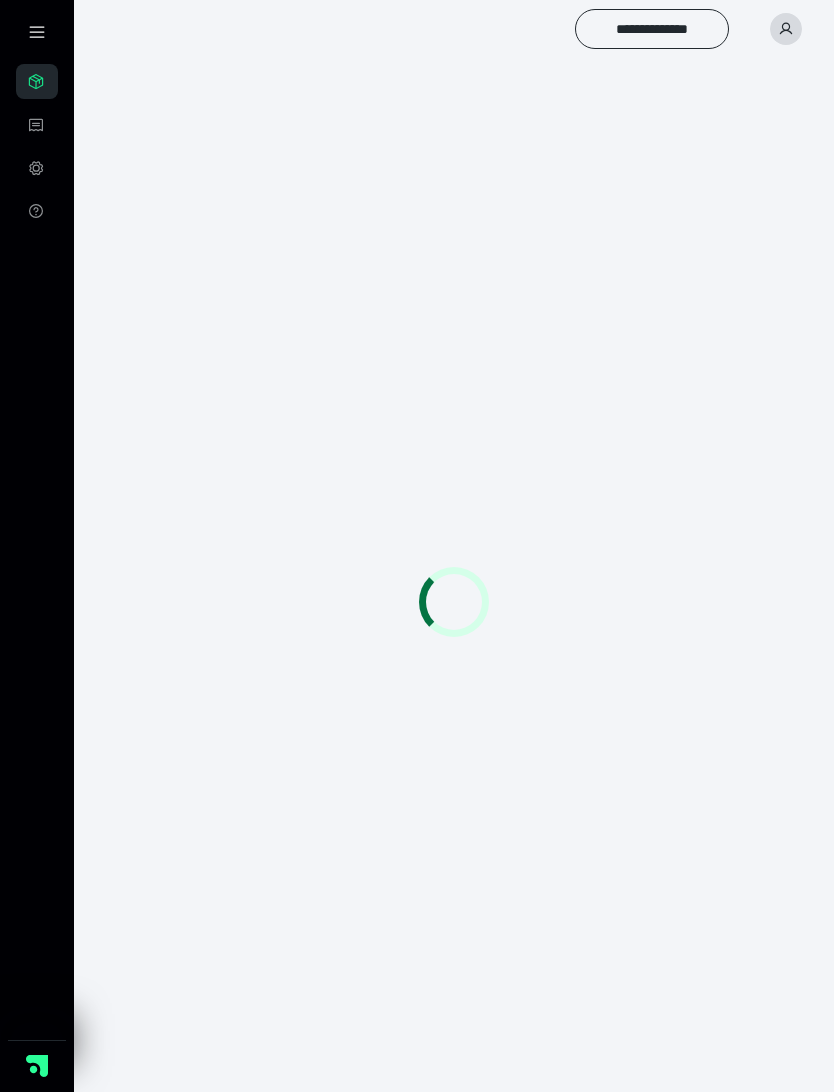 scroll, scrollTop: 0, scrollLeft: 0, axis: both 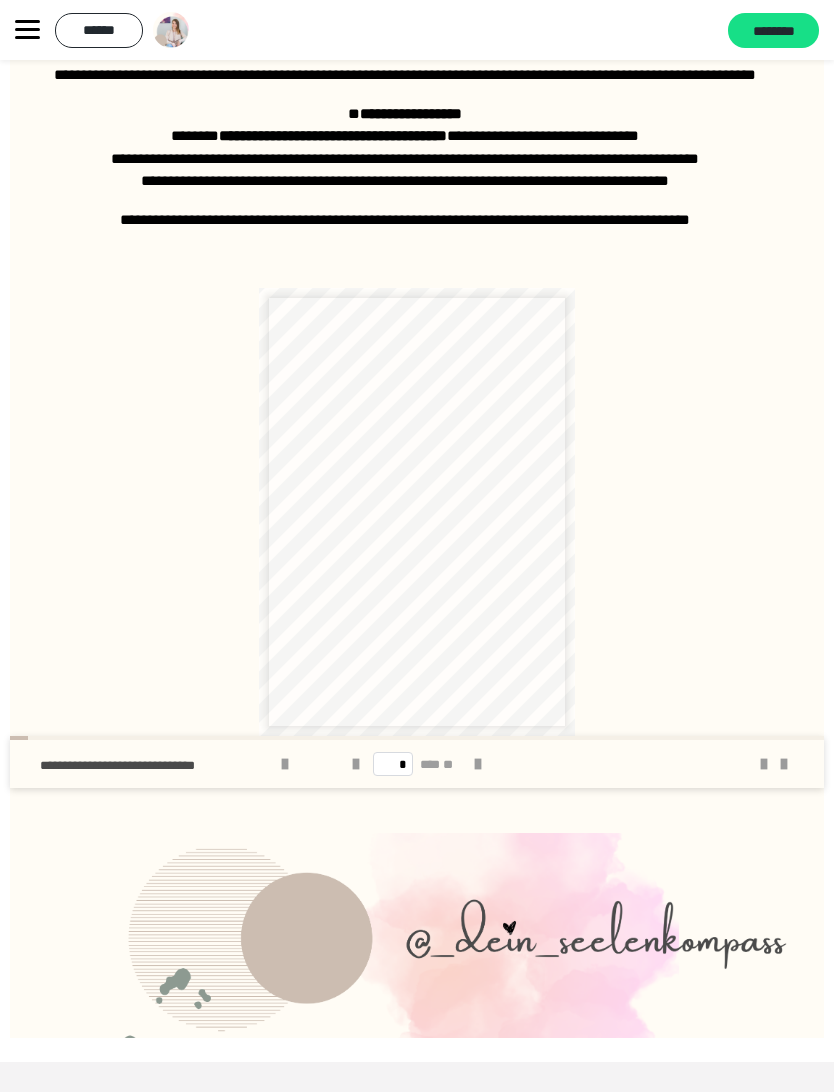 click on "******" at bounding box center (99, 30) 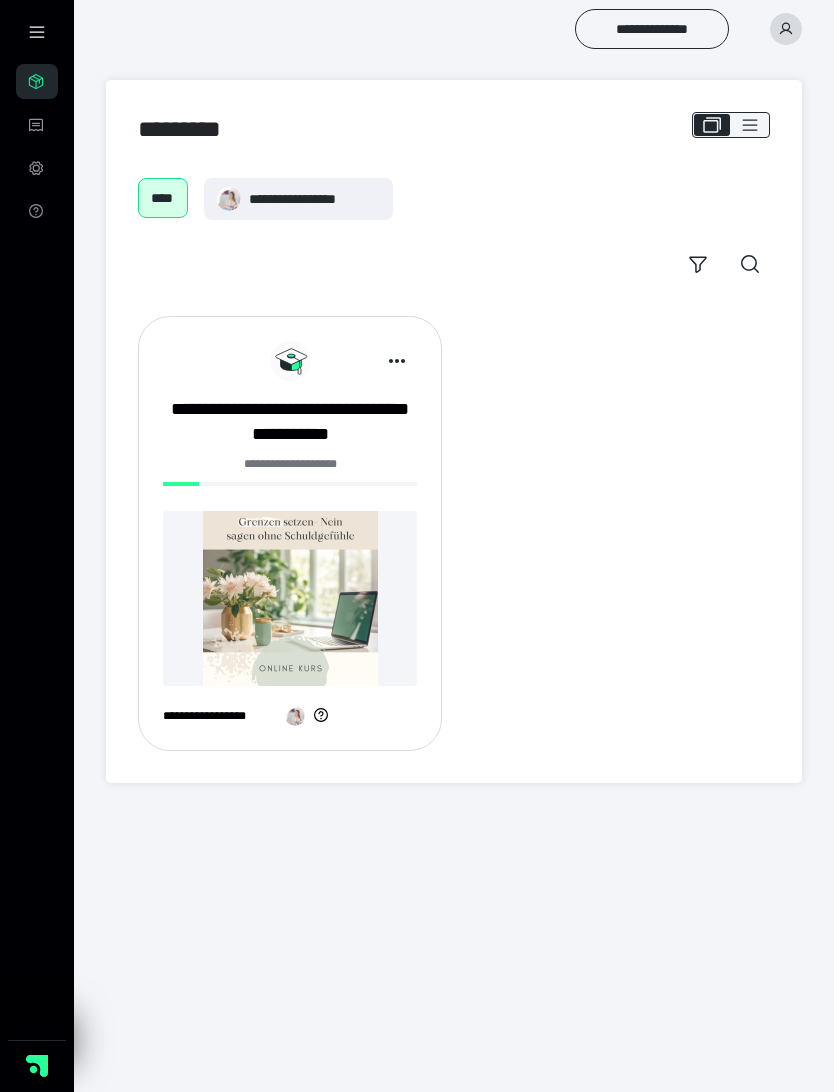 scroll, scrollTop: 0, scrollLeft: 0, axis: both 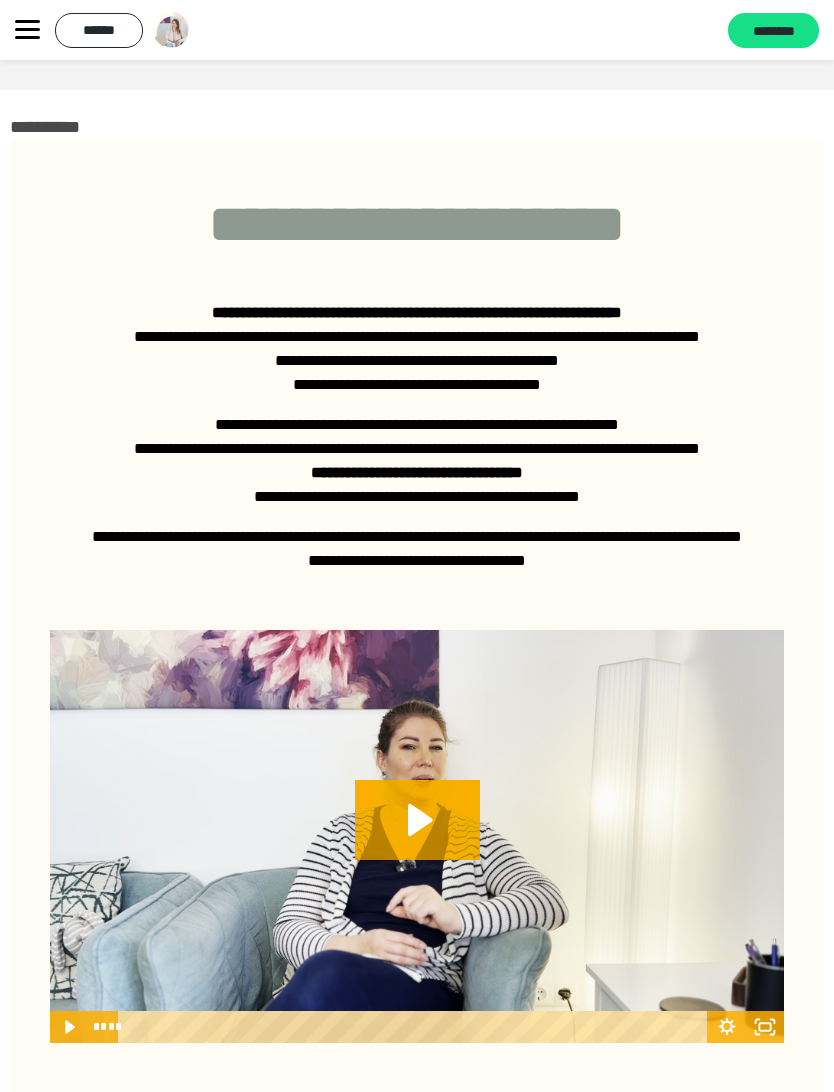 click 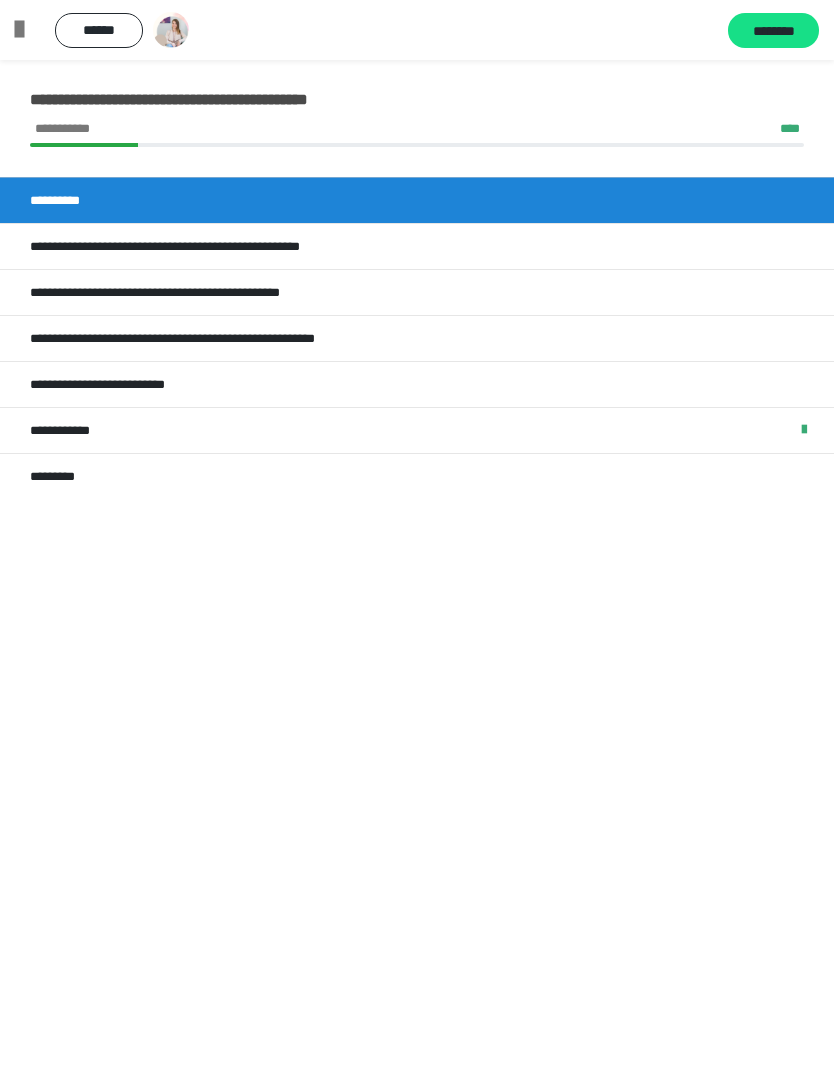 click on "**********" at bounding box center [214, 246] 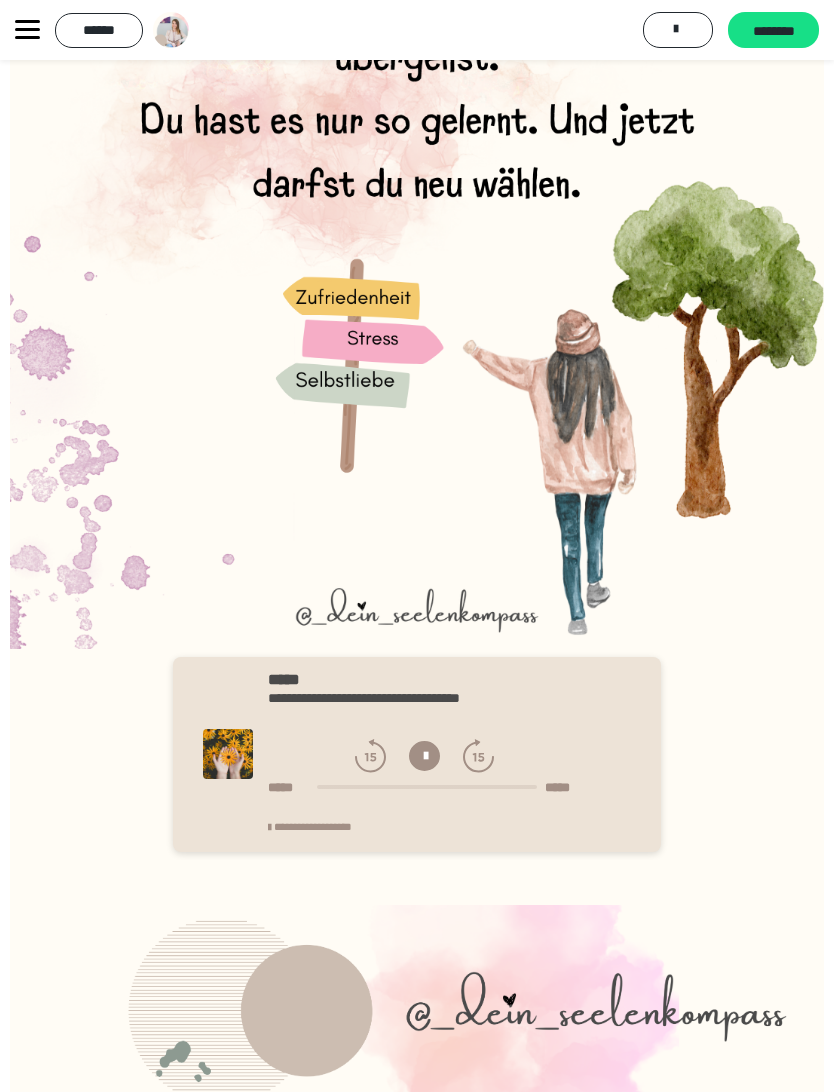 scroll, scrollTop: 2794, scrollLeft: 0, axis: vertical 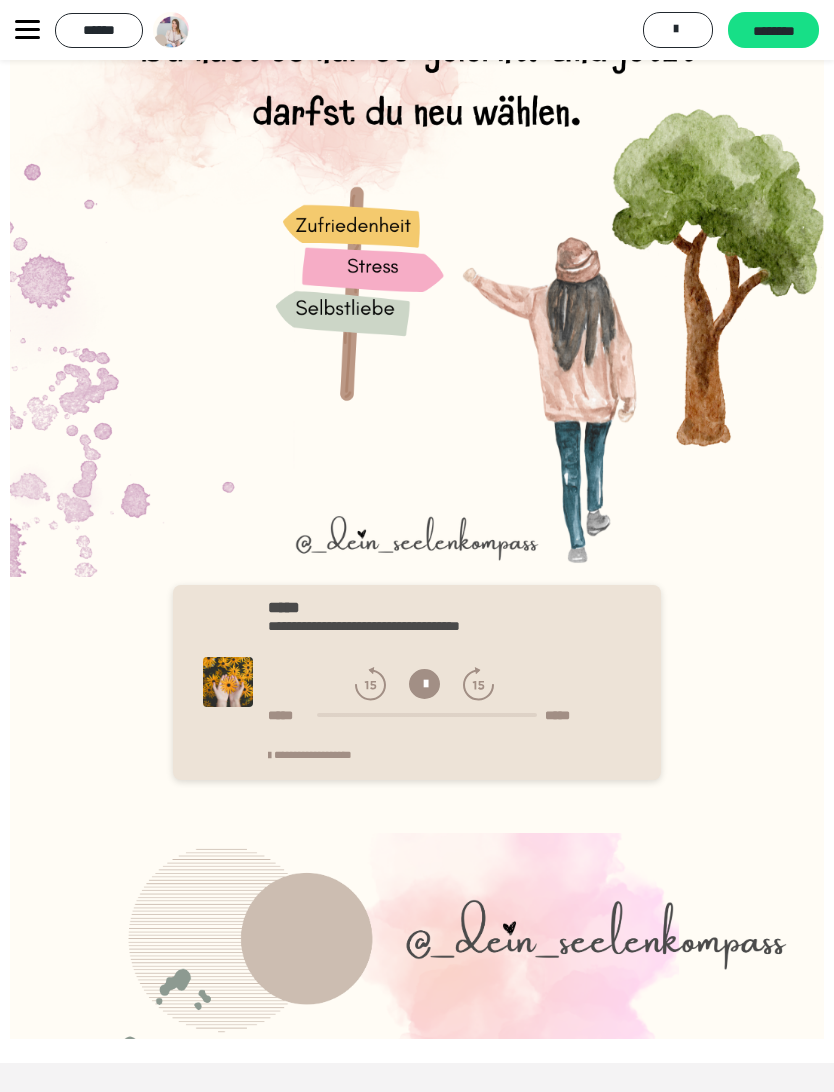 click 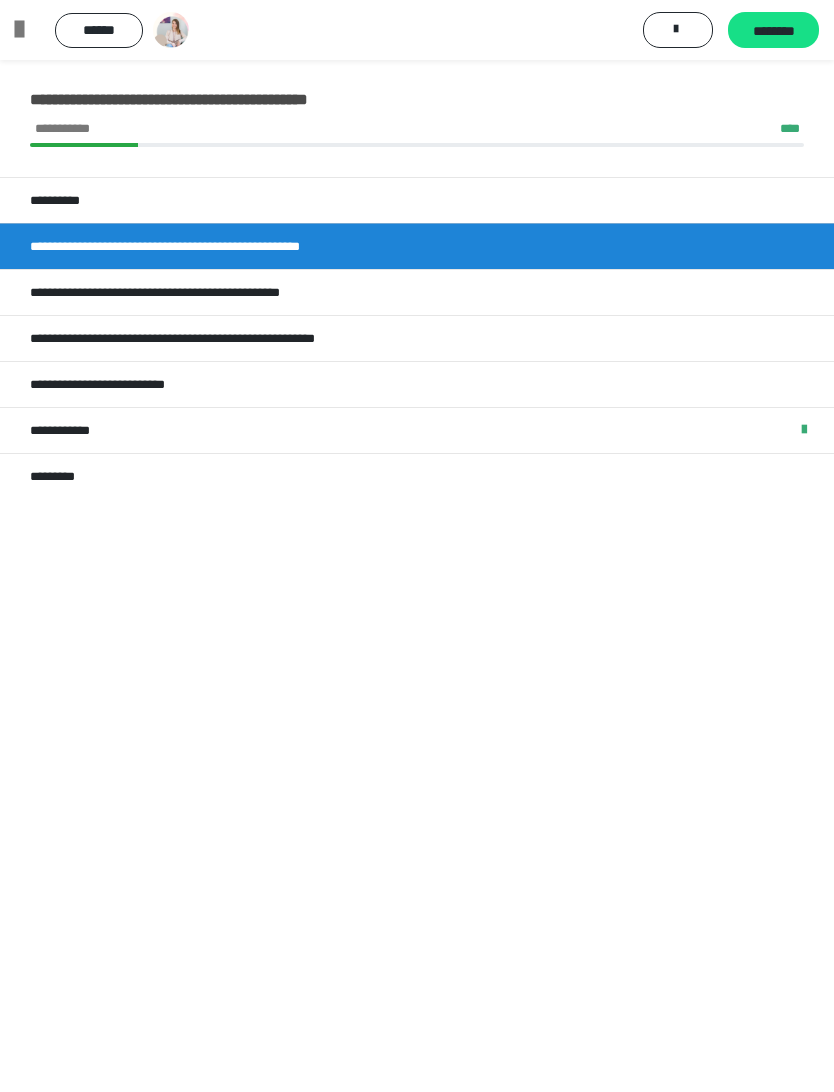 click on "**********" at bounding box center (206, 292) 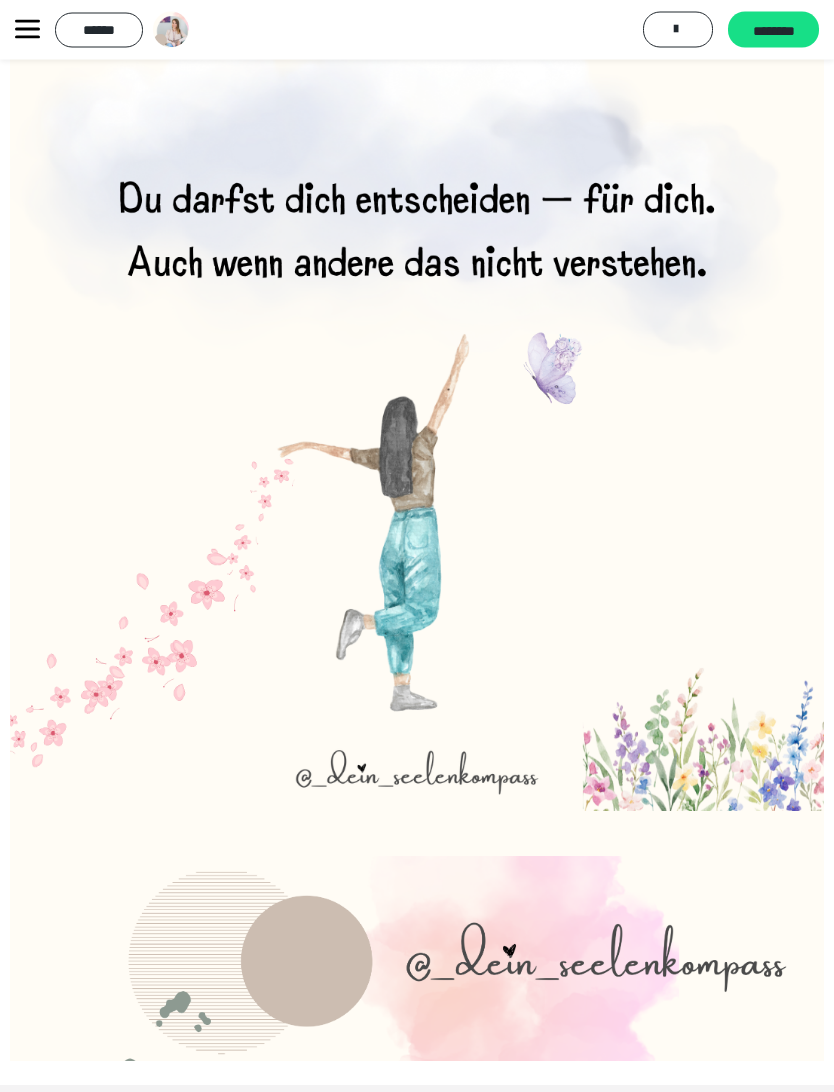 scroll, scrollTop: 2475, scrollLeft: 0, axis: vertical 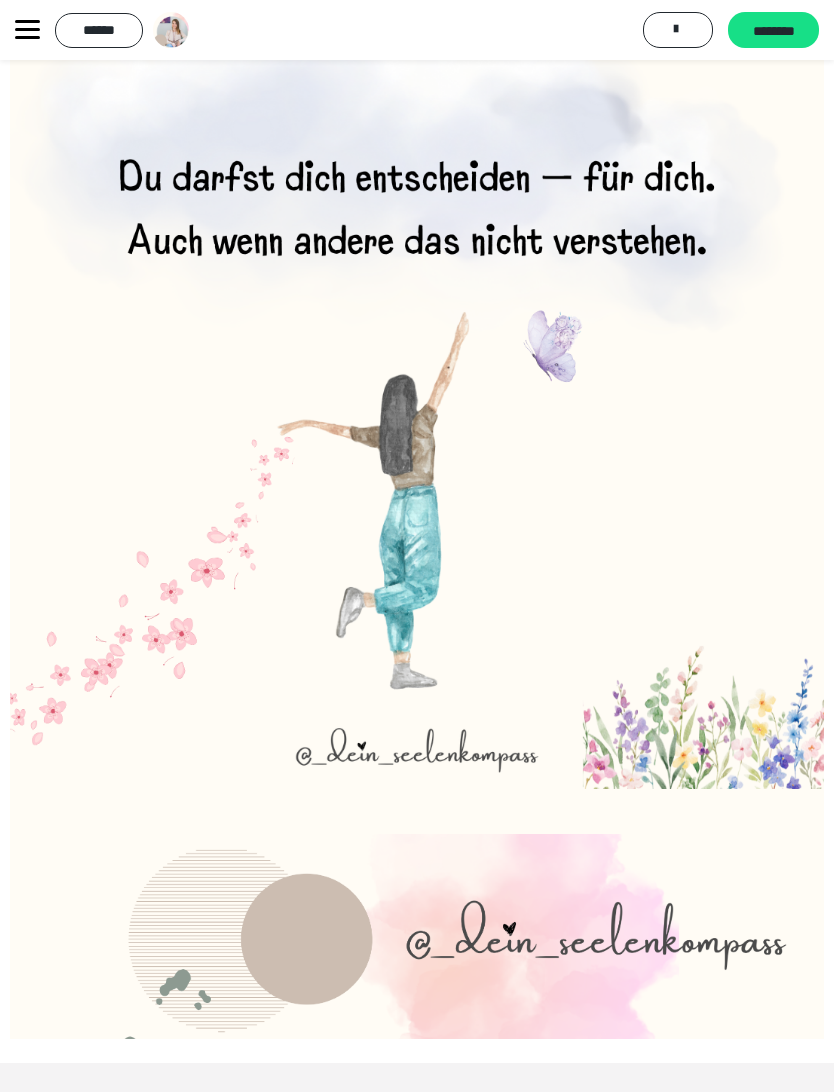 click 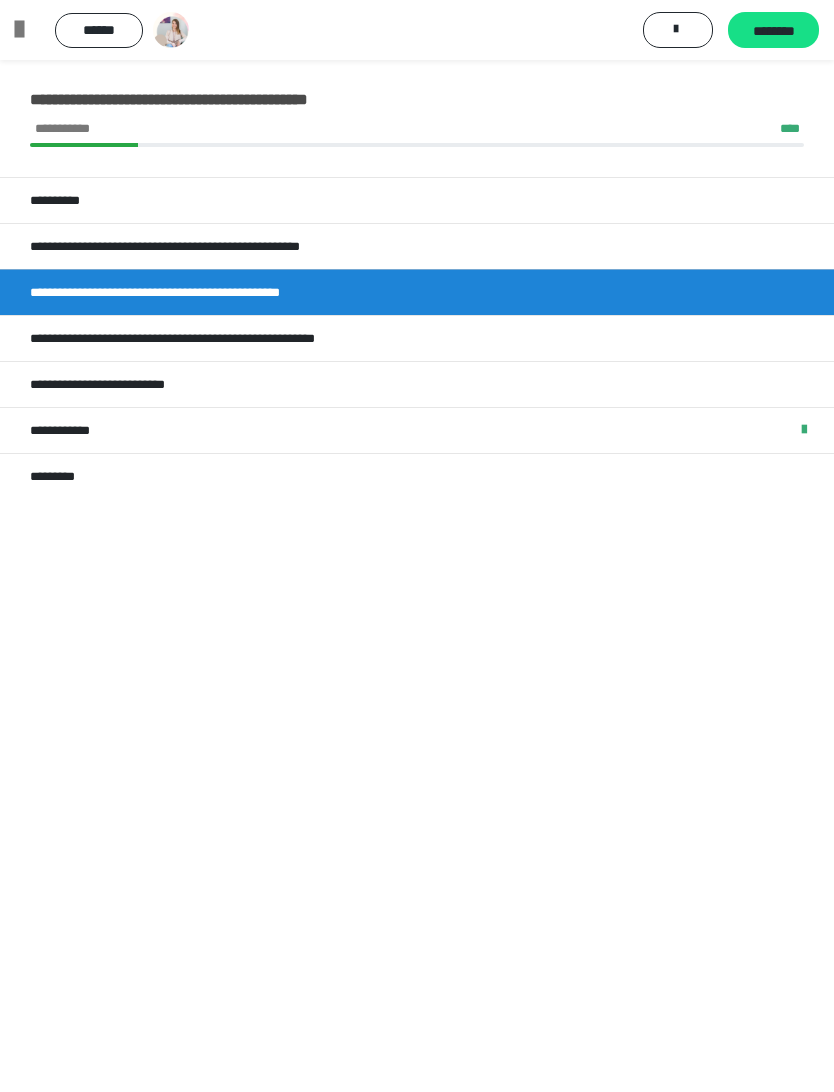 click on "**********" at bounding box center (211, 338) 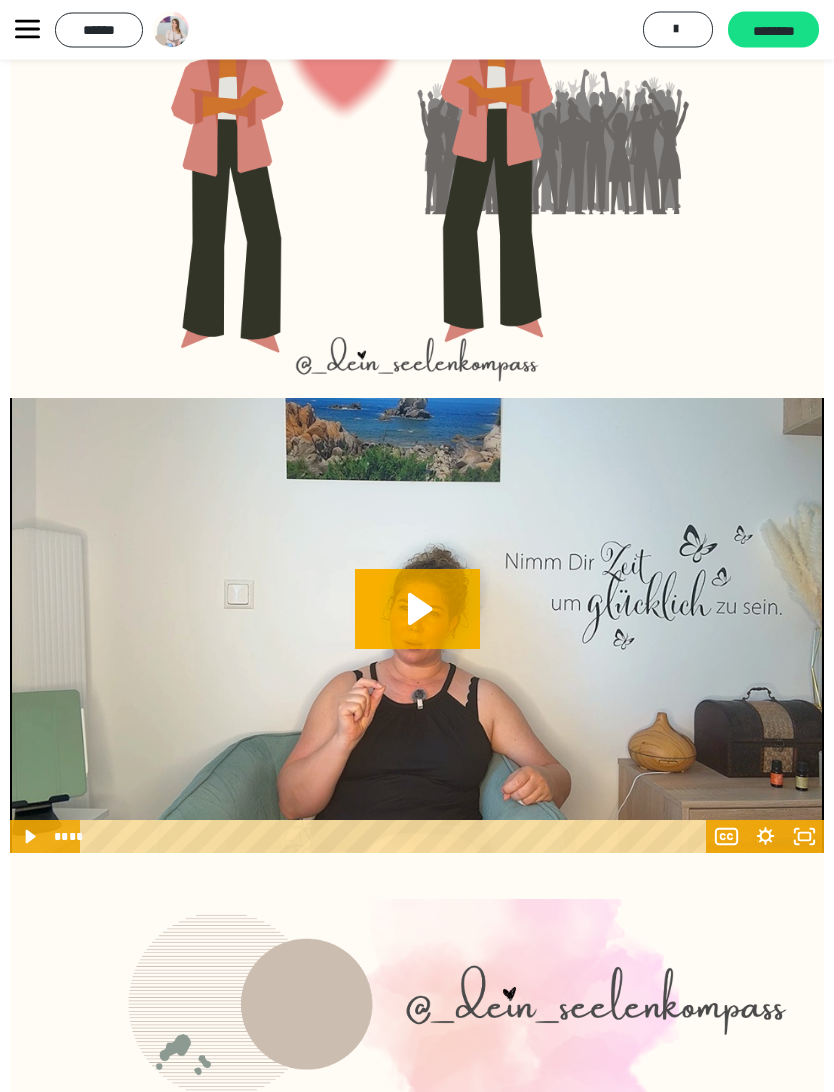 scroll, scrollTop: 2829, scrollLeft: 0, axis: vertical 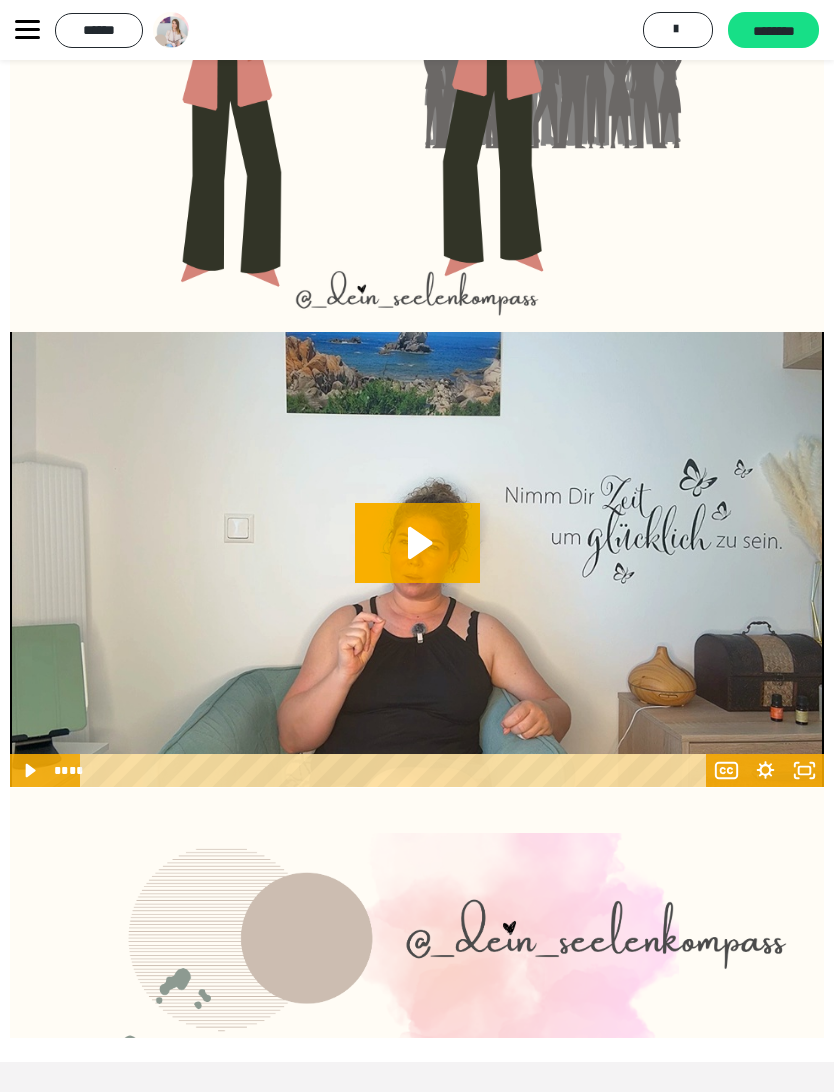 click 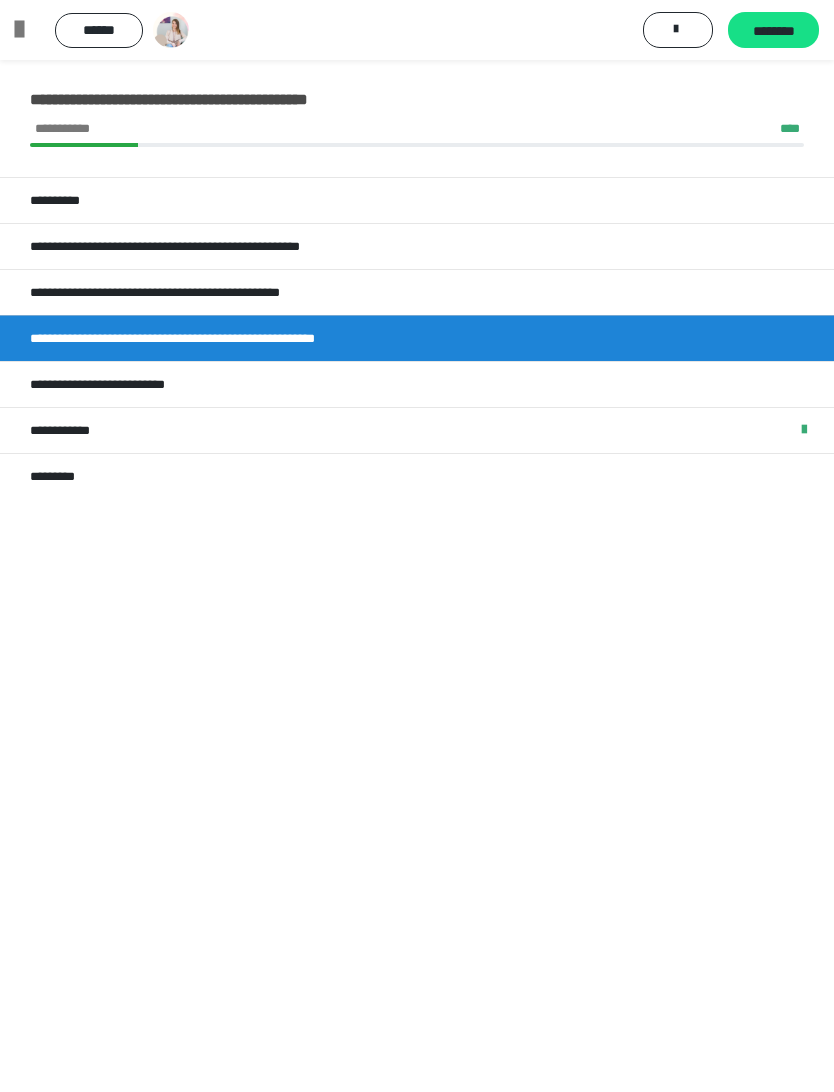 click on "**********" at bounding box center [125, 384] 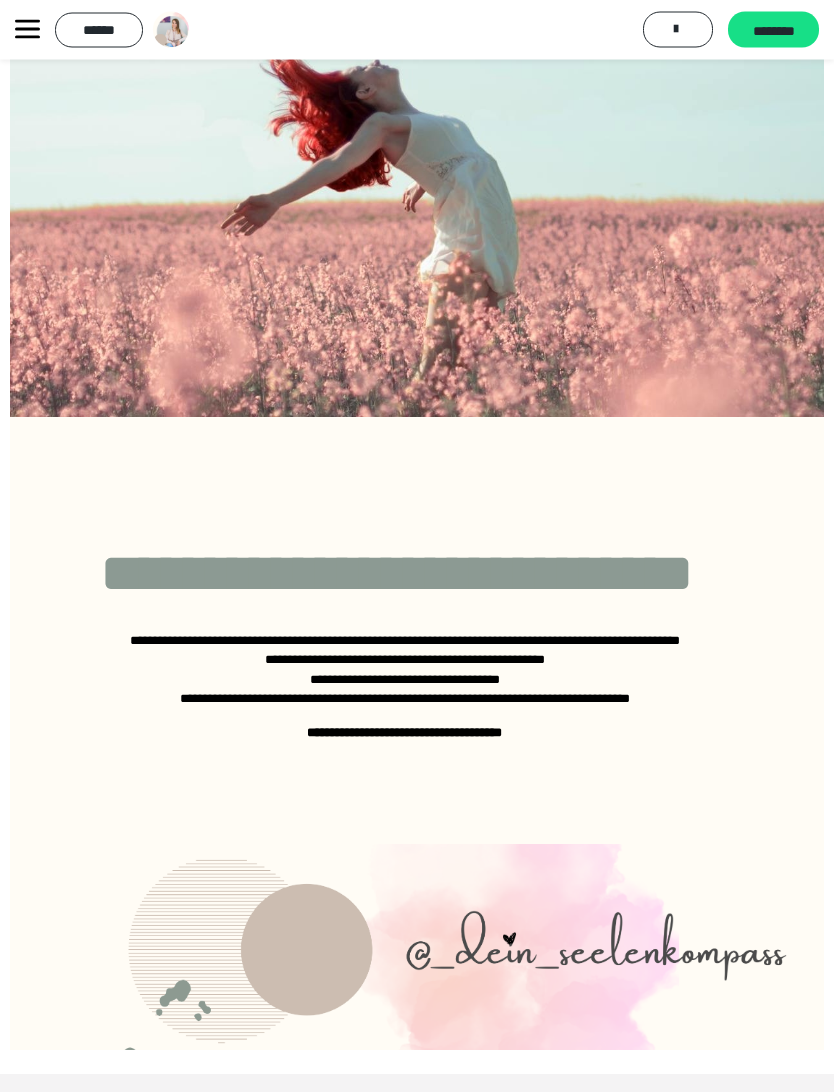 scroll, scrollTop: 3250, scrollLeft: 0, axis: vertical 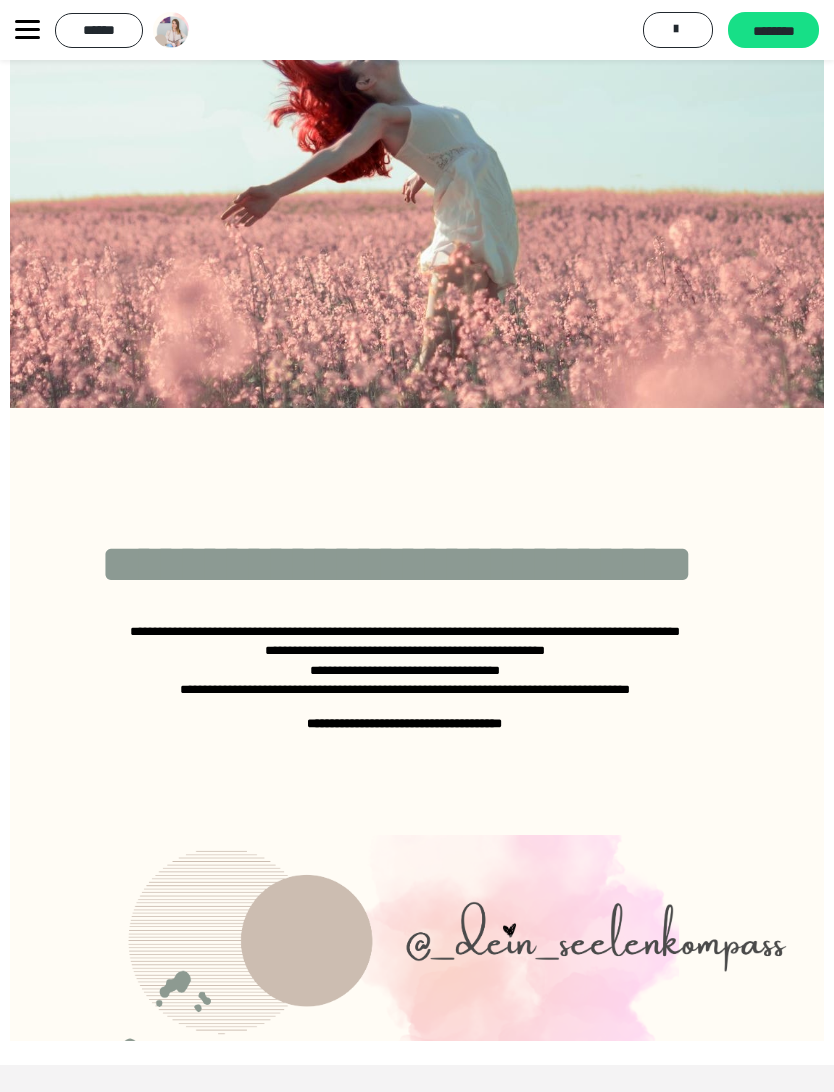 click 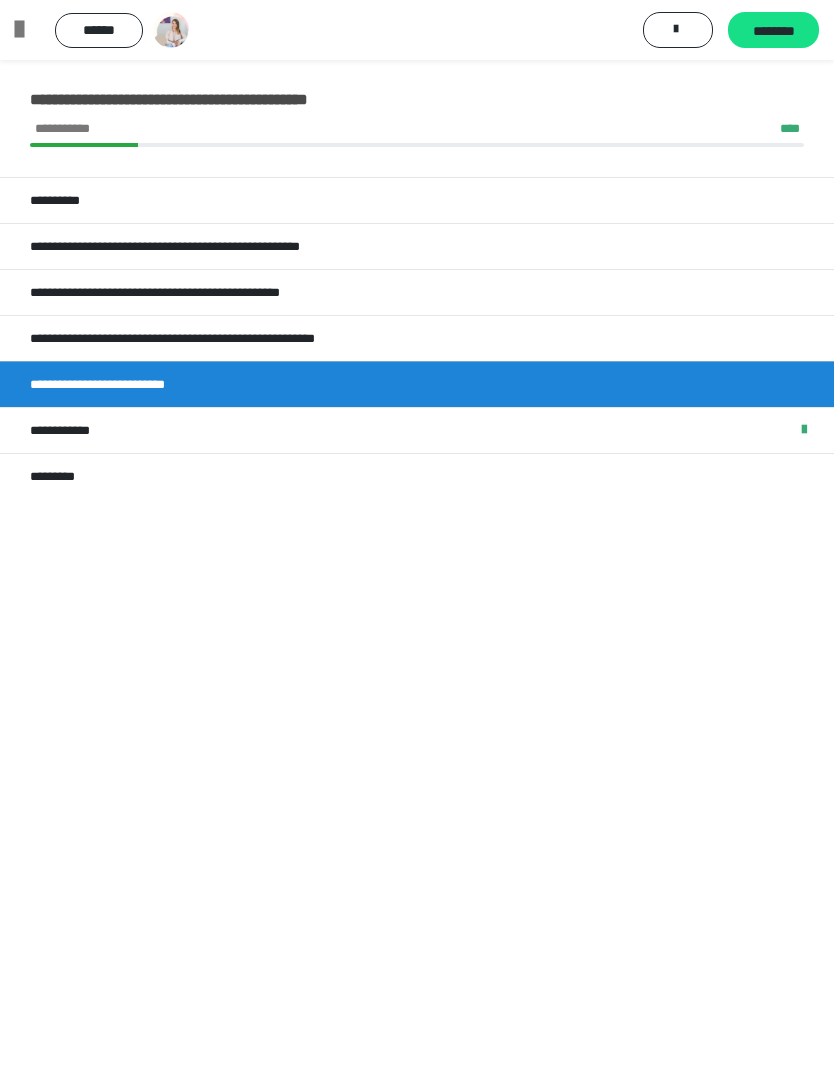 click on "**********" at bounding box center [75, 430] 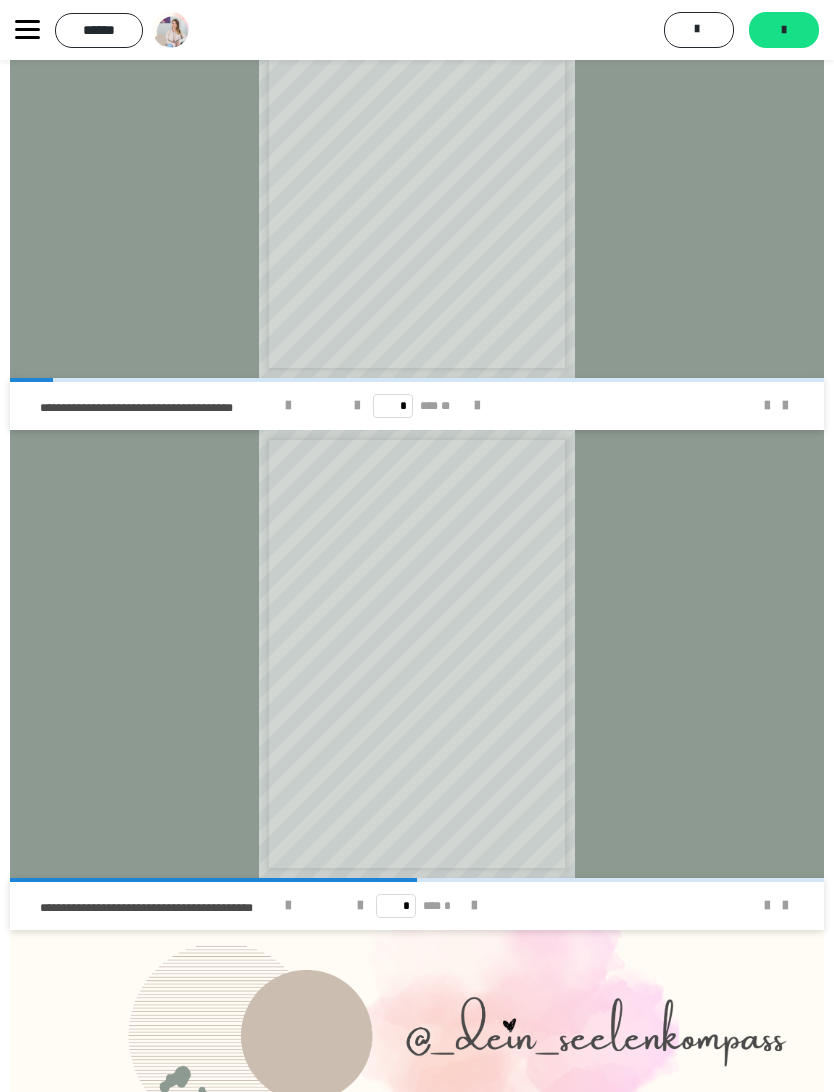 scroll, scrollTop: 3366, scrollLeft: 0, axis: vertical 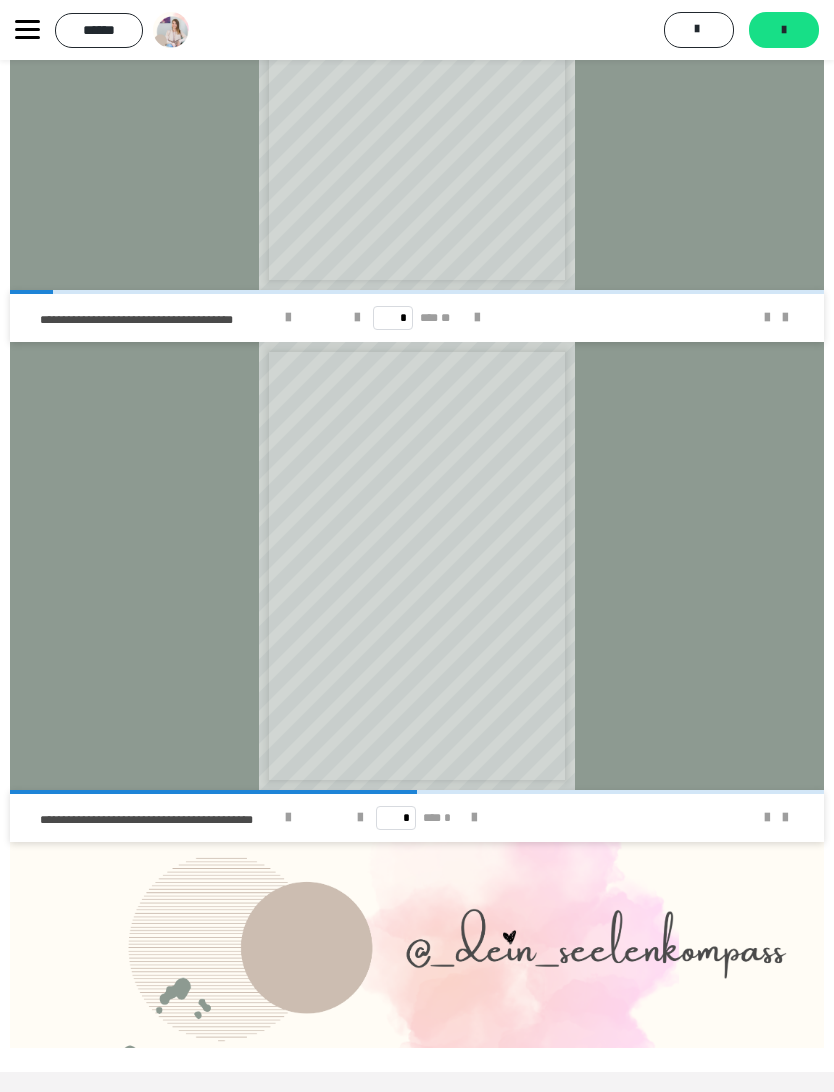click 